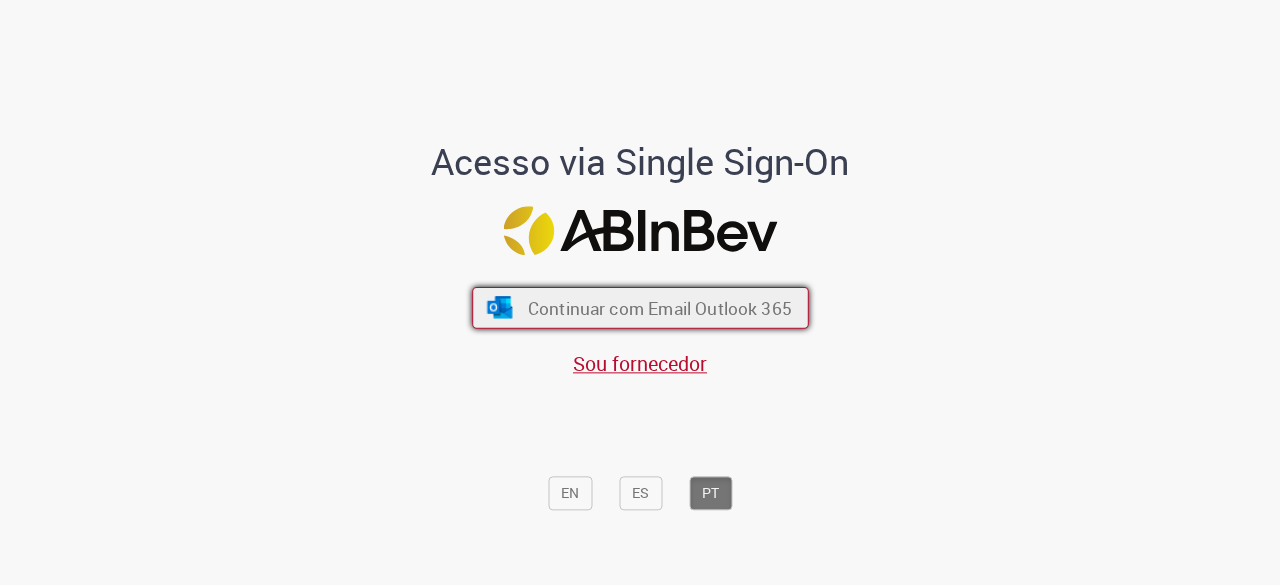 scroll, scrollTop: 0, scrollLeft: 0, axis: both 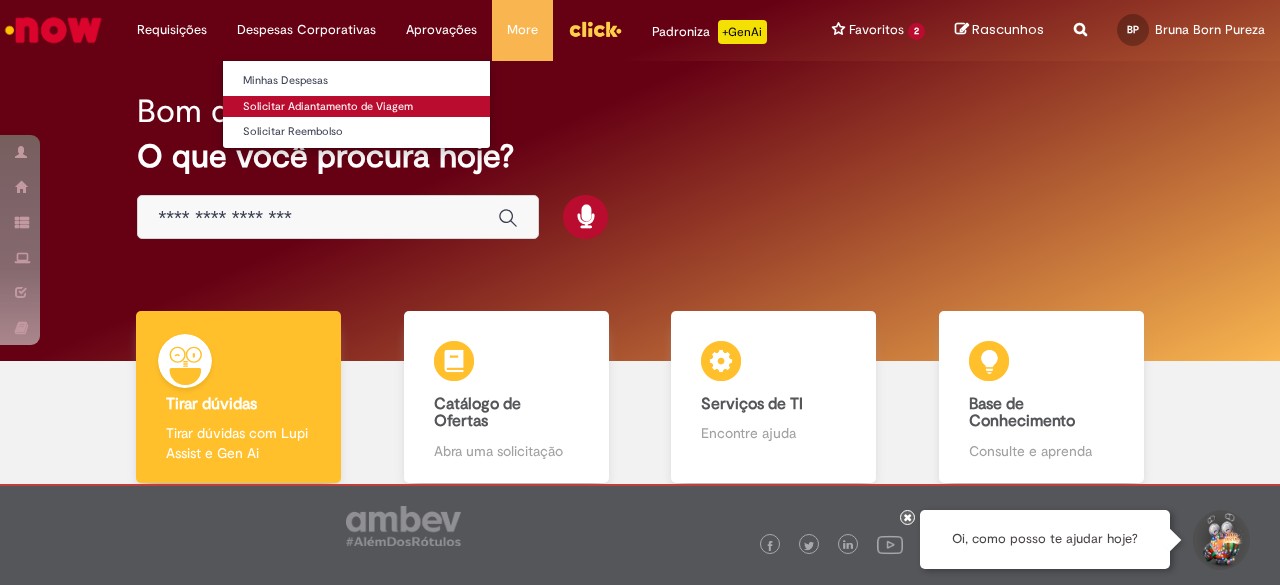 click on "Solicitar Adiantamento de Viagem" at bounding box center (356, 107) 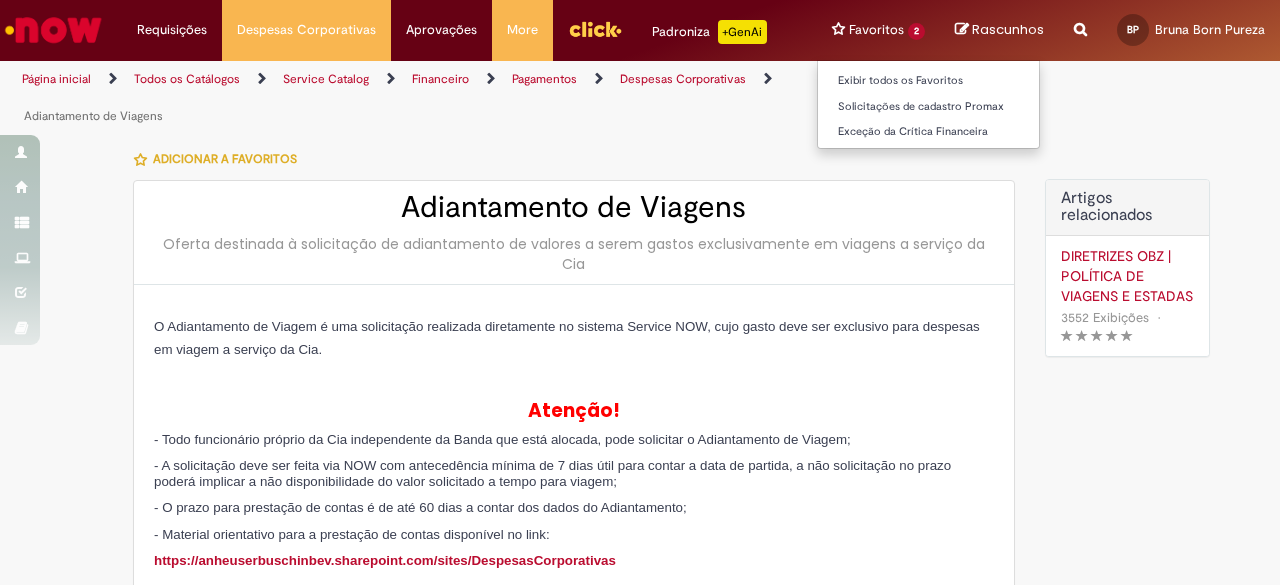 type on "********" 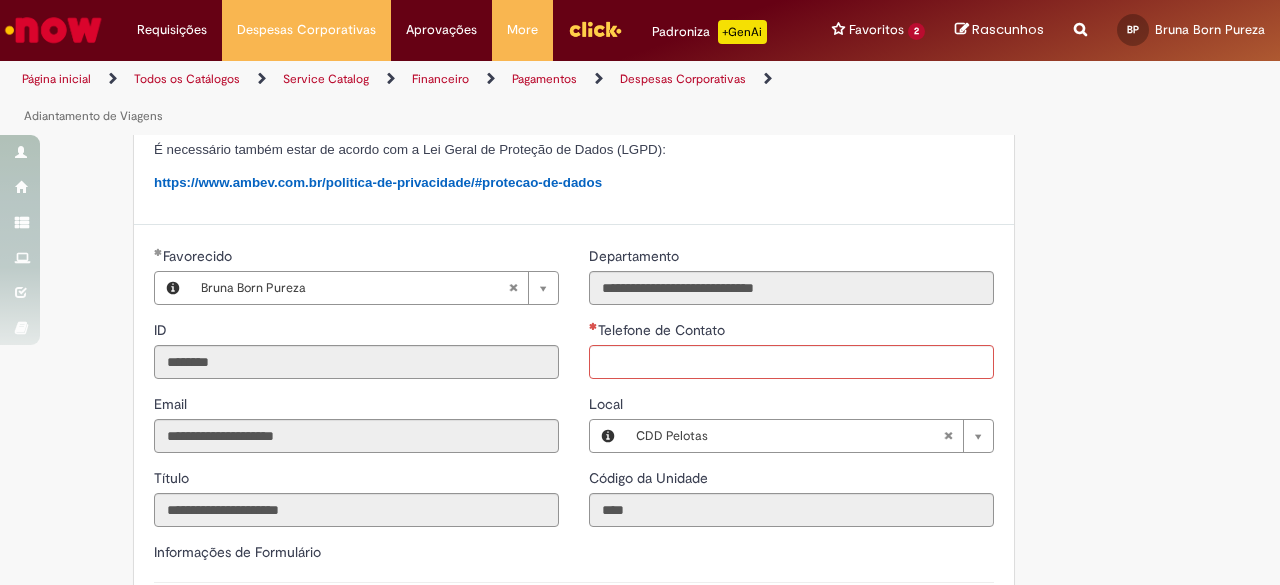 type 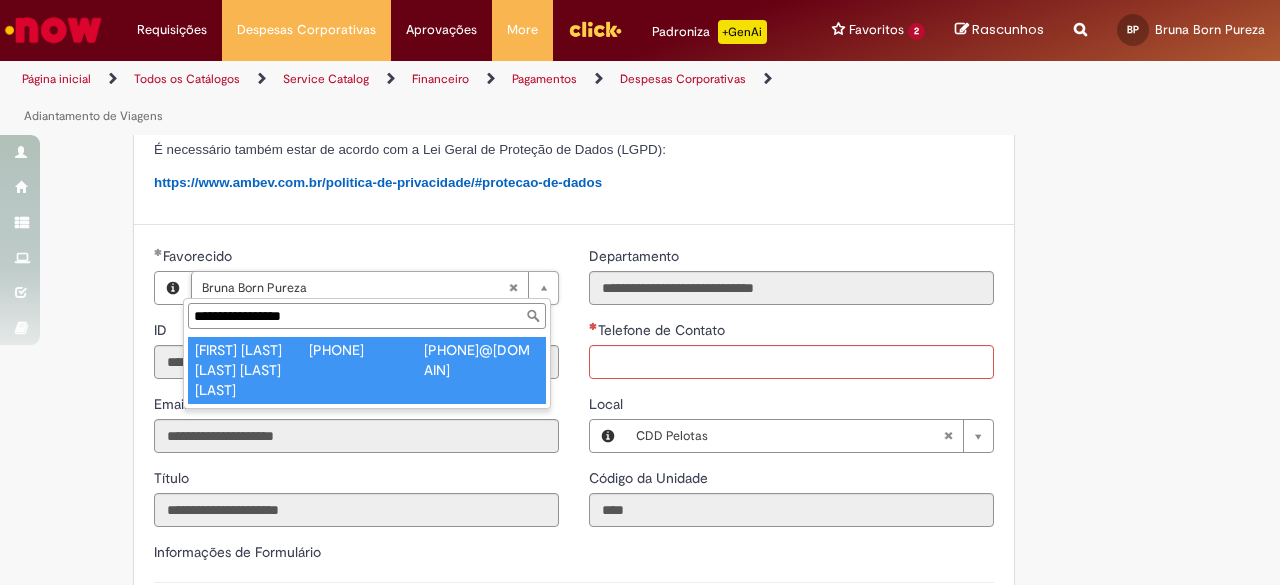 type on "**********" 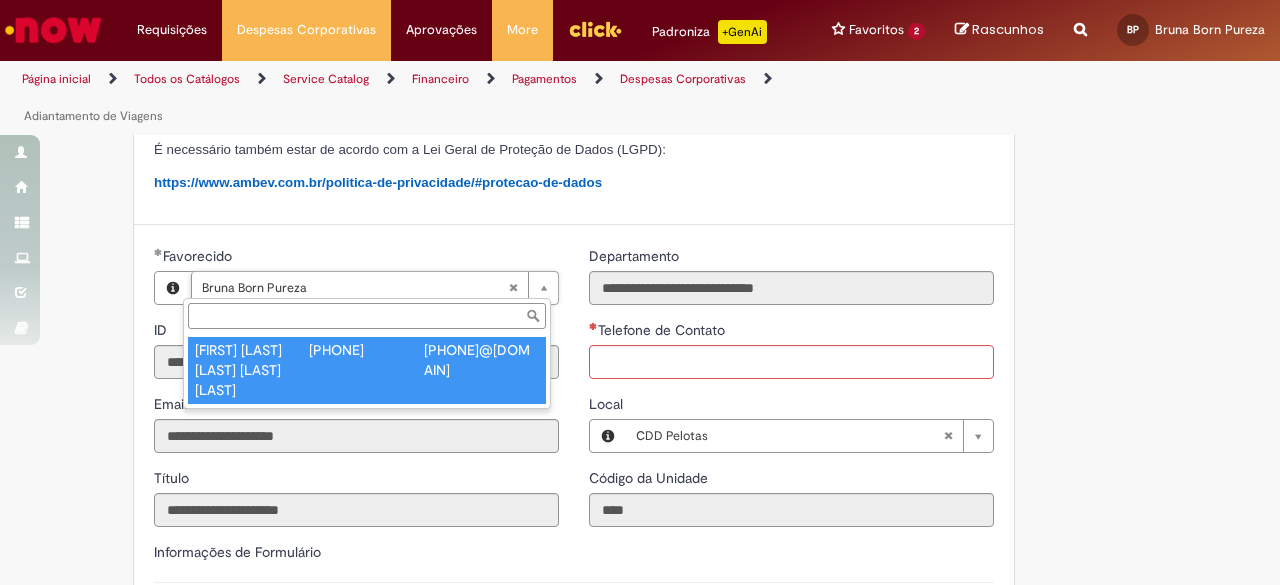 scroll, scrollTop: 0, scrollLeft: 113, axis: horizontal 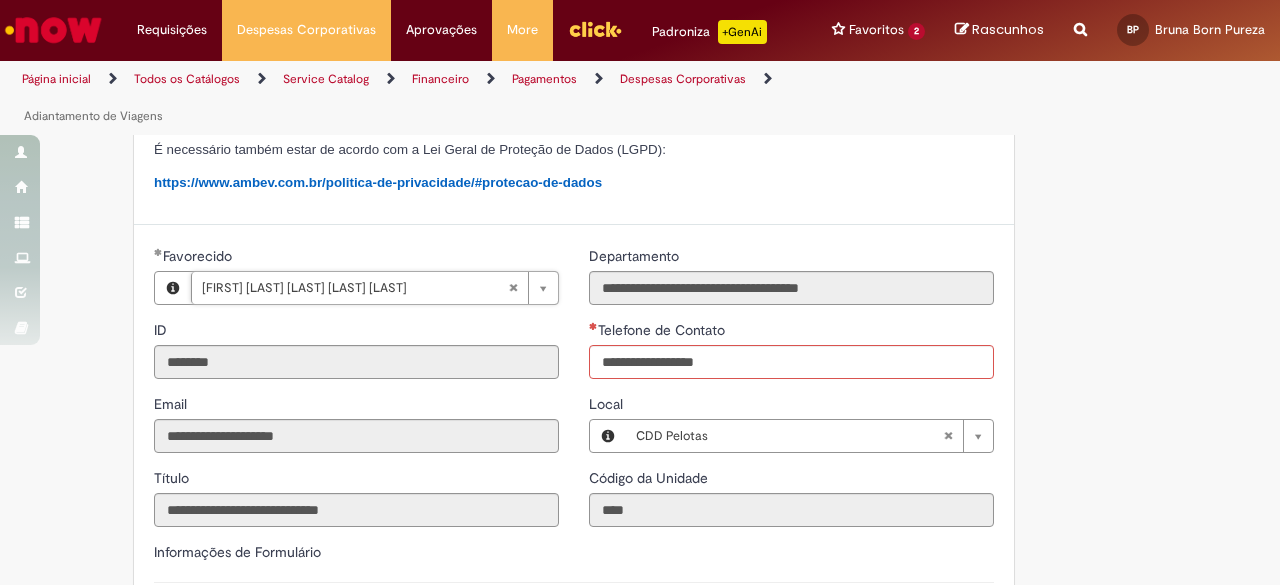 type on "**********" 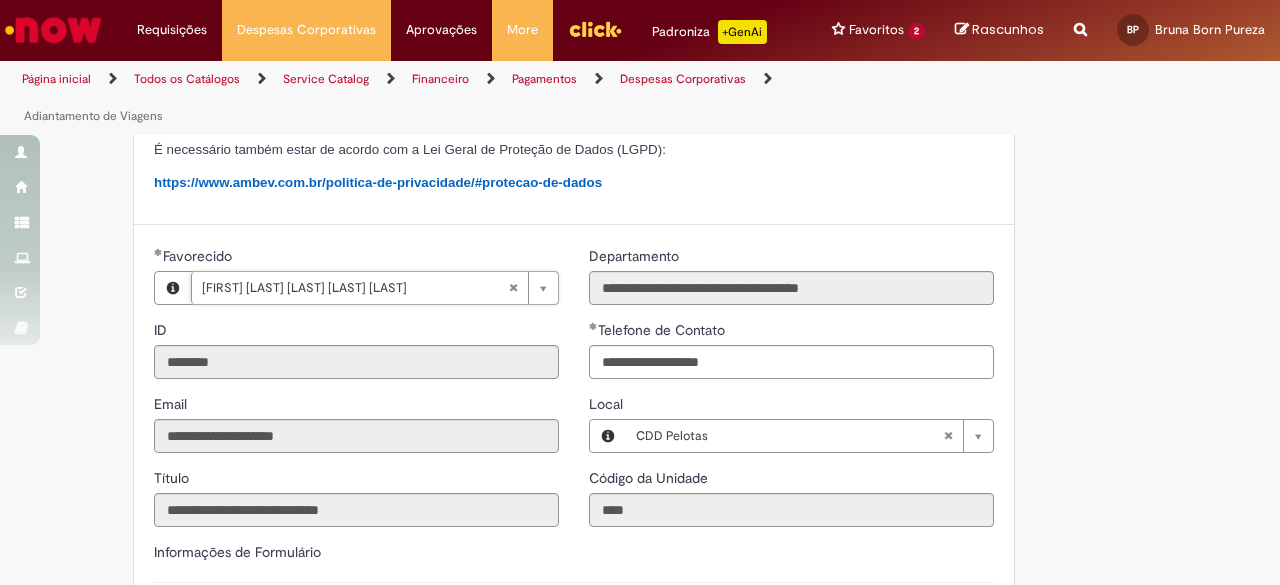 scroll, scrollTop: 0, scrollLeft: 0, axis: both 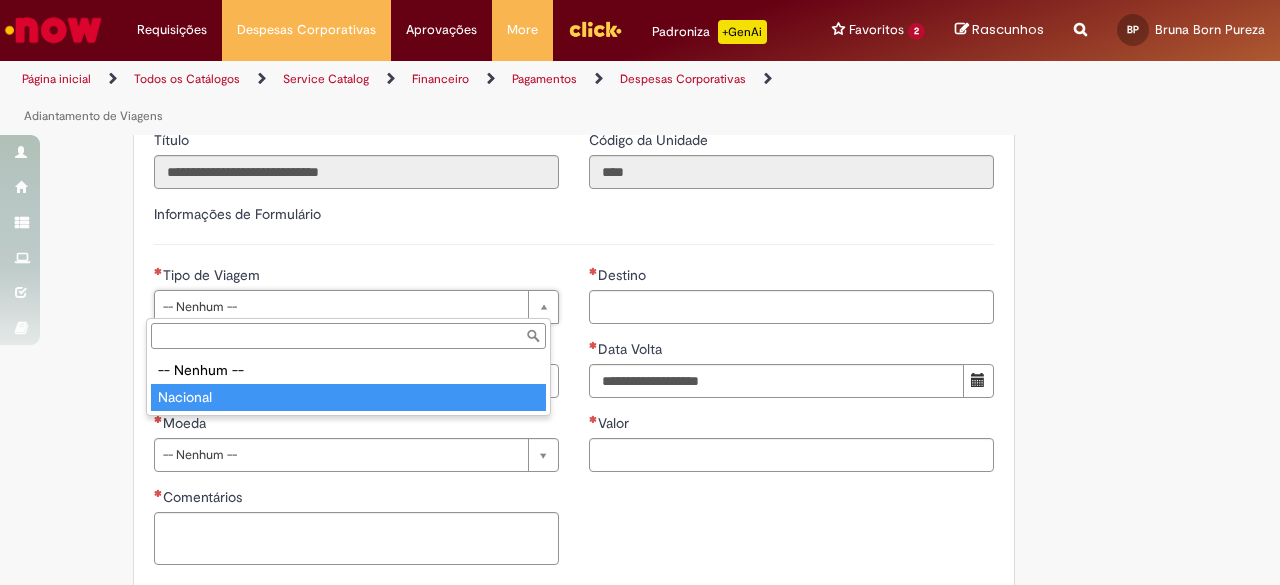 type on "********" 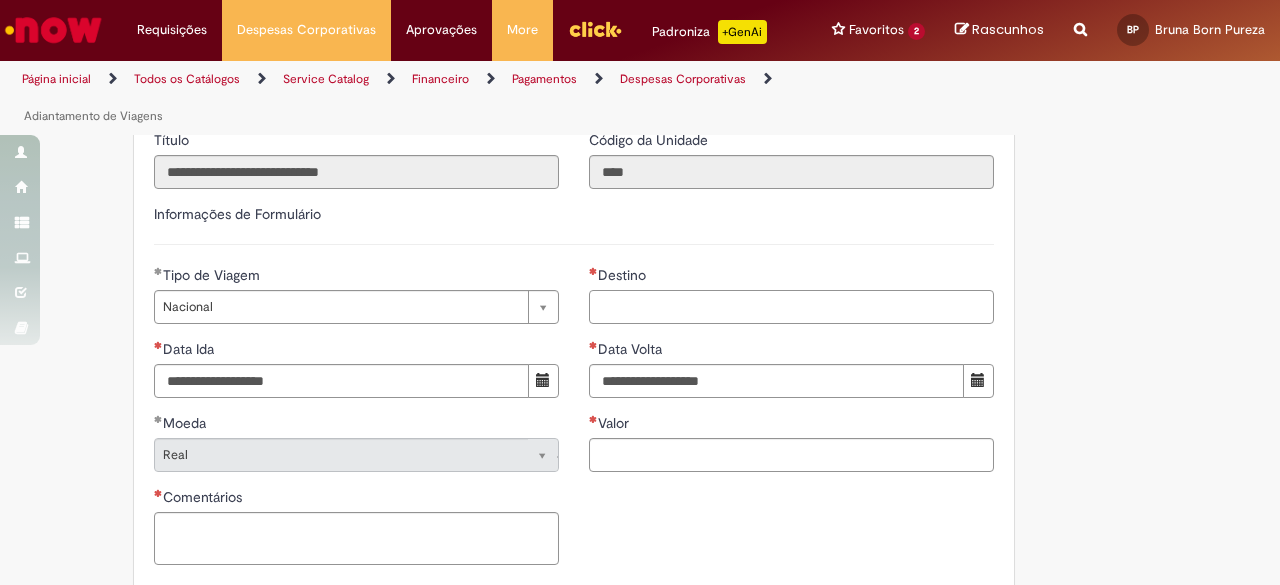 click on "Destino" at bounding box center (791, 307) 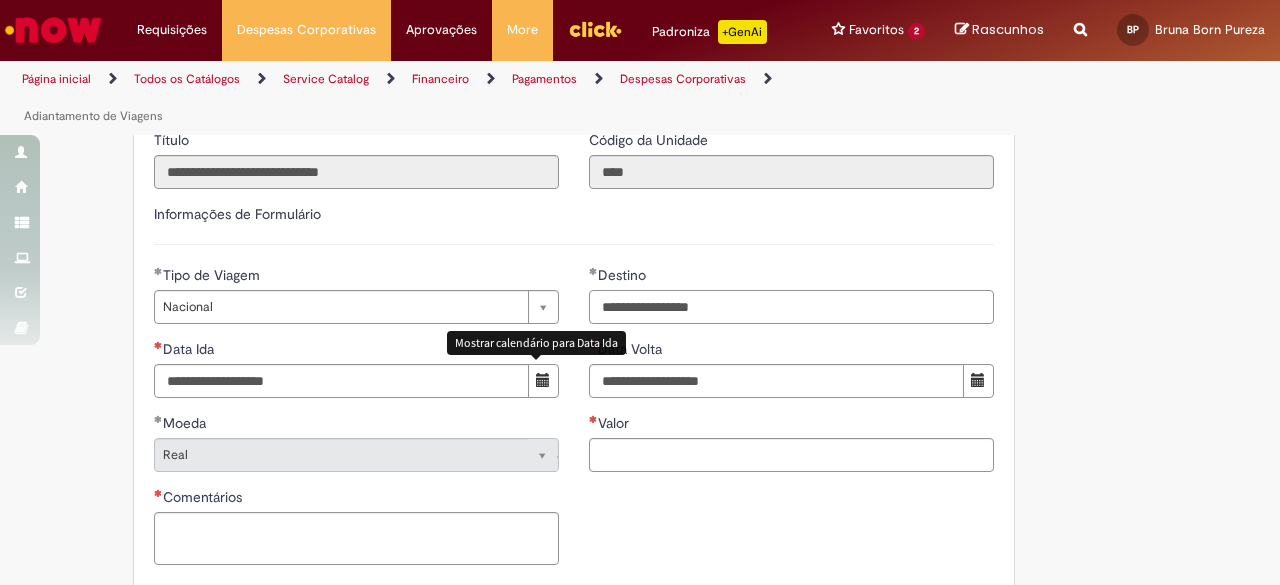 type on "**********" 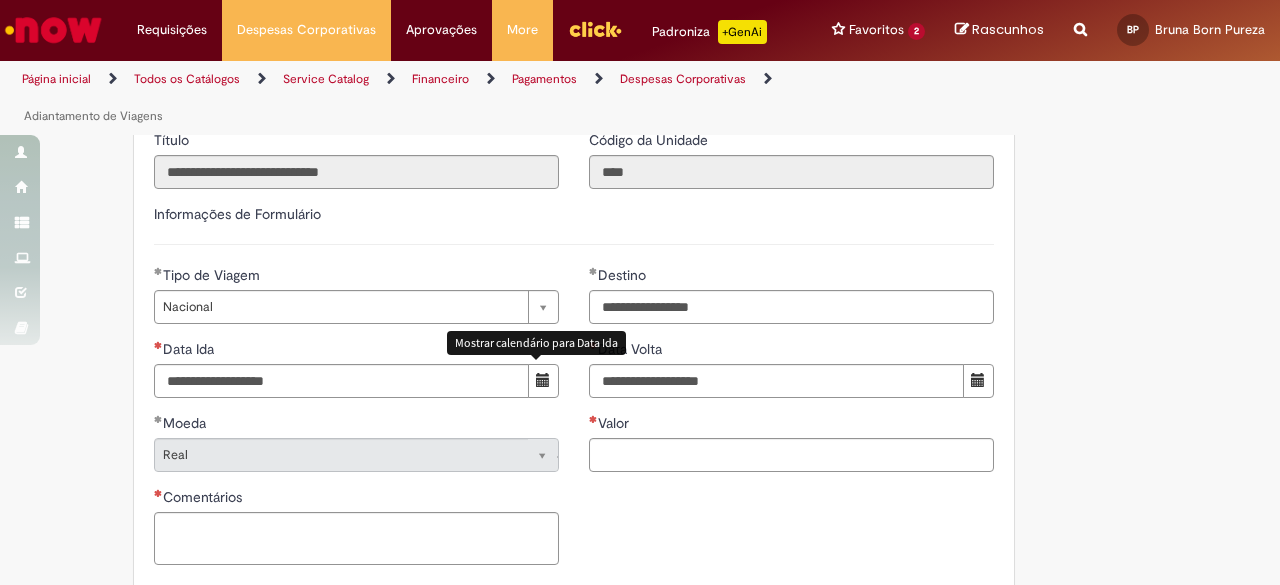 click at bounding box center [543, 381] 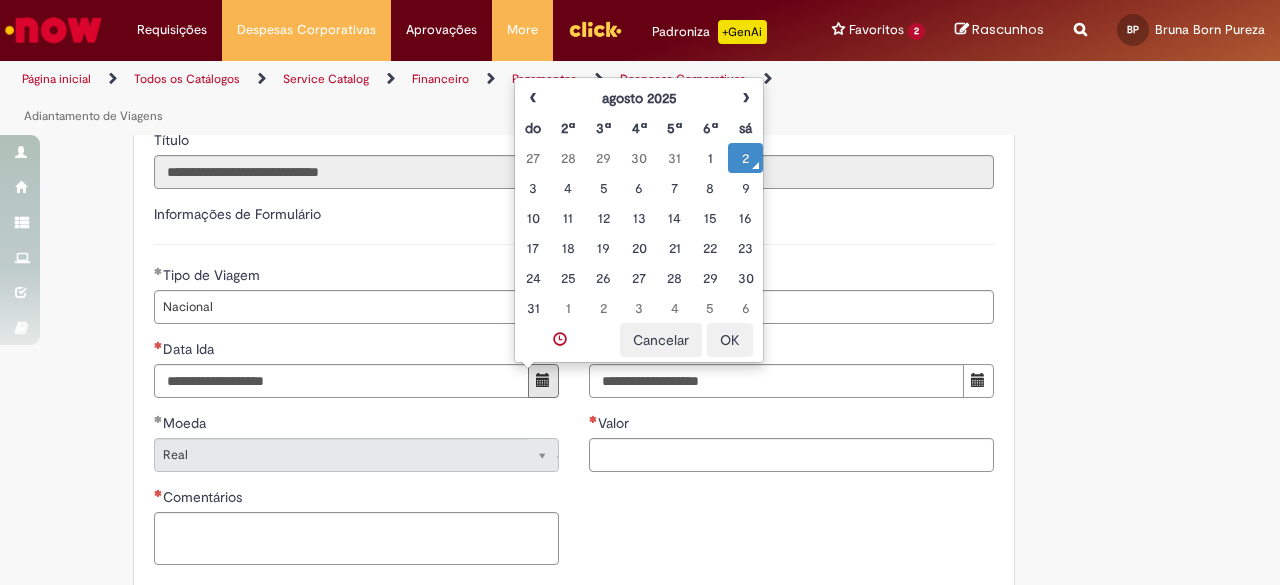 click on "2" at bounding box center (745, 158) 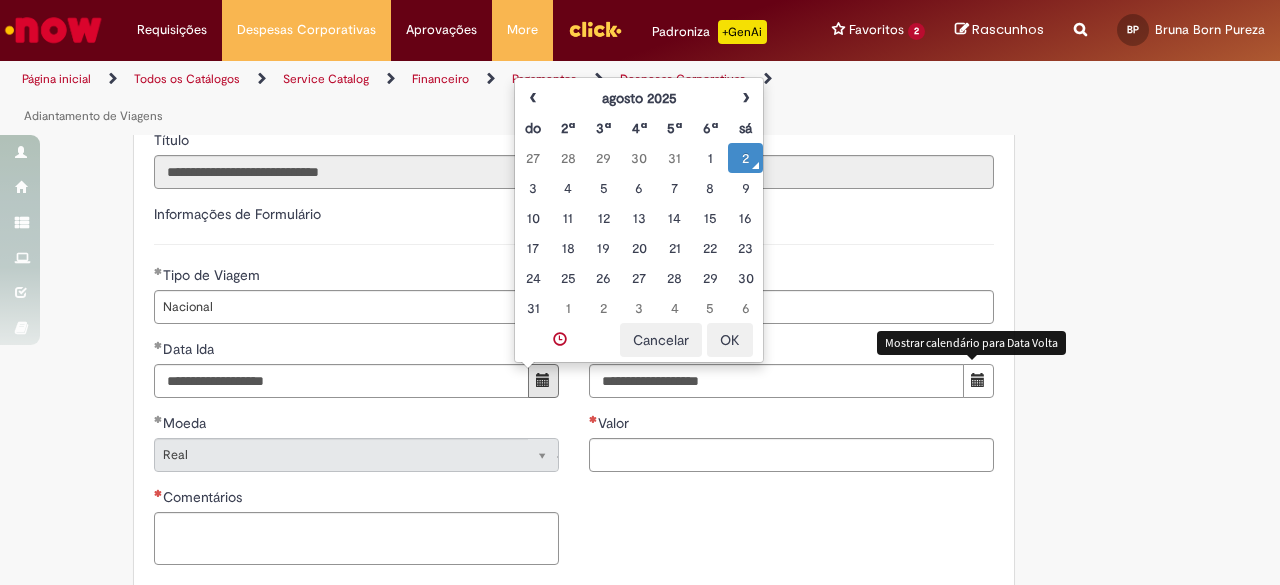 click at bounding box center [978, 381] 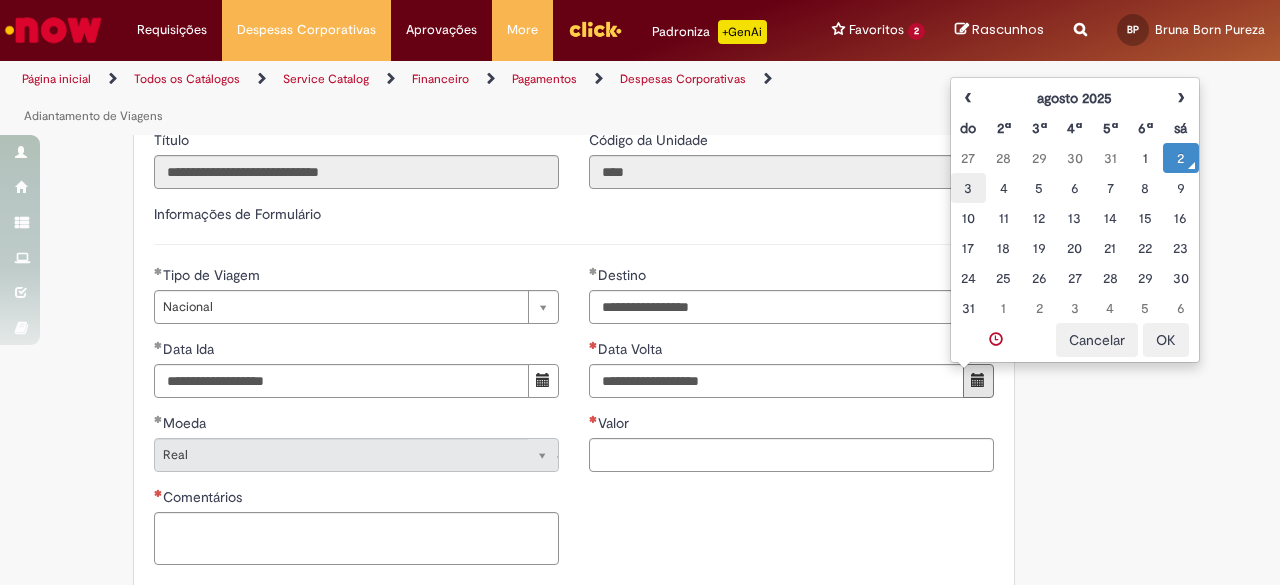 click on "3" at bounding box center [968, 188] 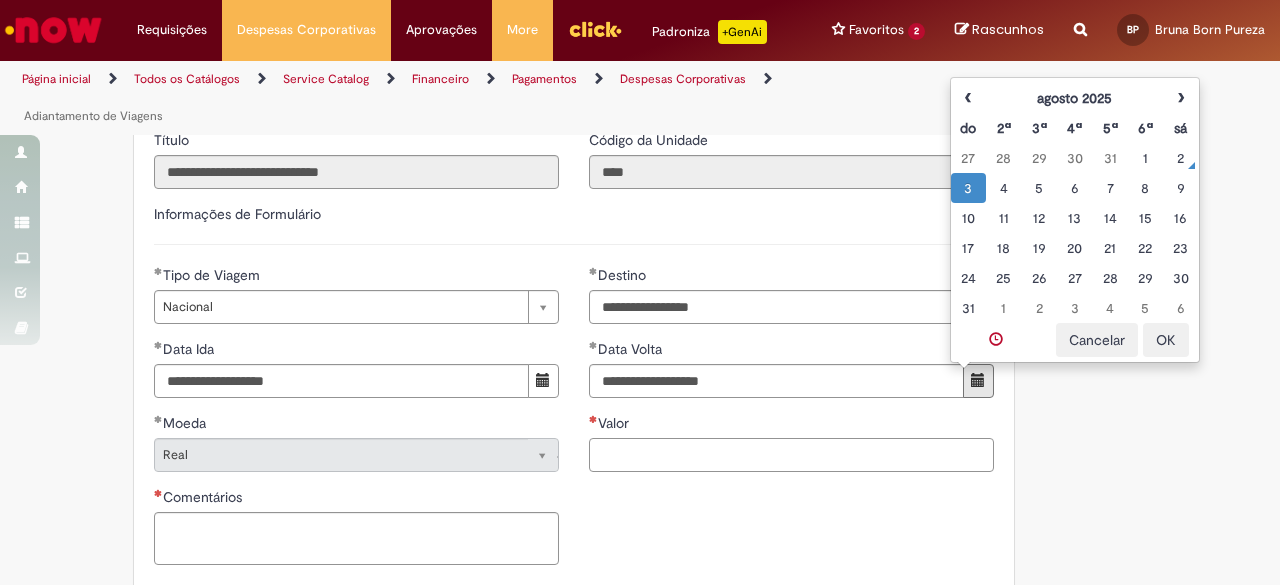 click on "Valor" at bounding box center [791, 455] 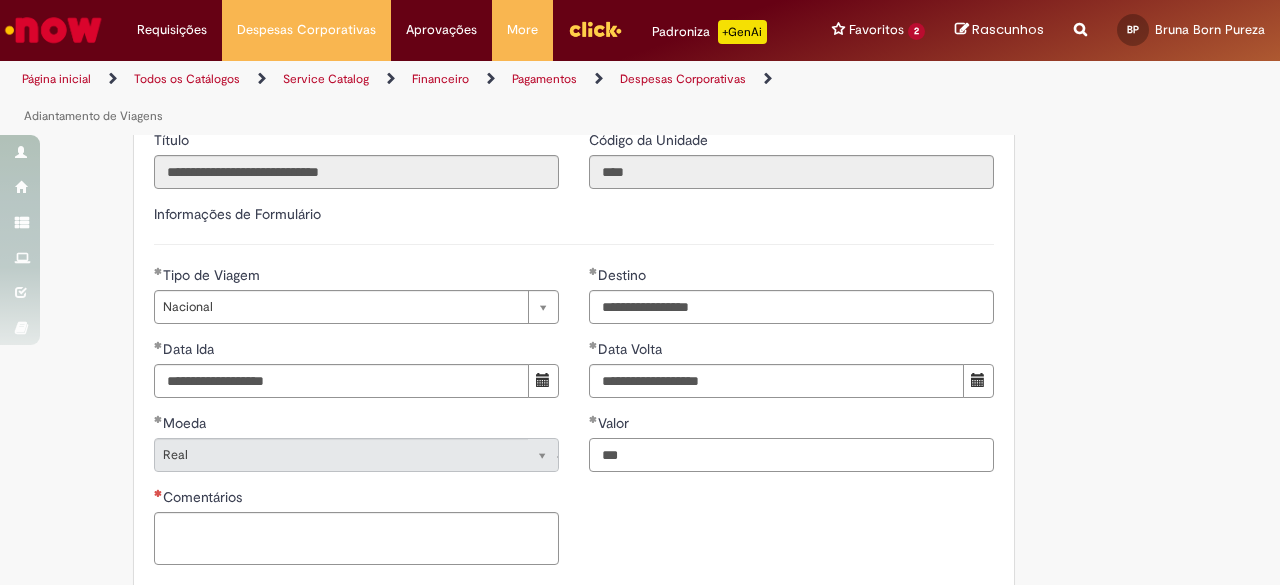 type on "***" 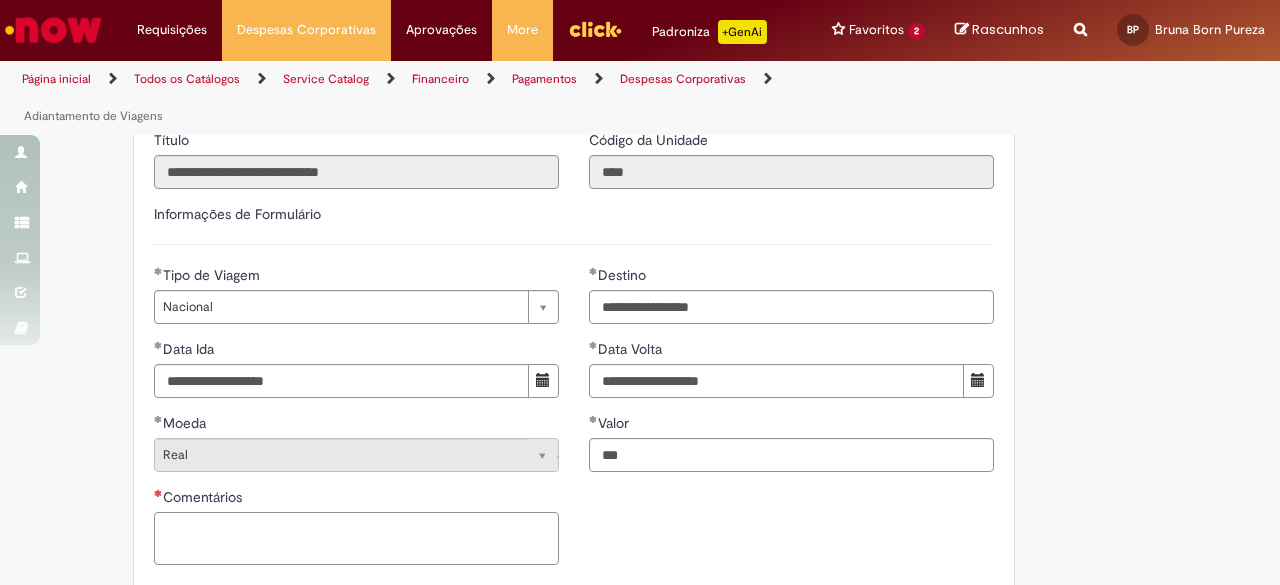 click on "Comentários" at bounding box center (356, 538) 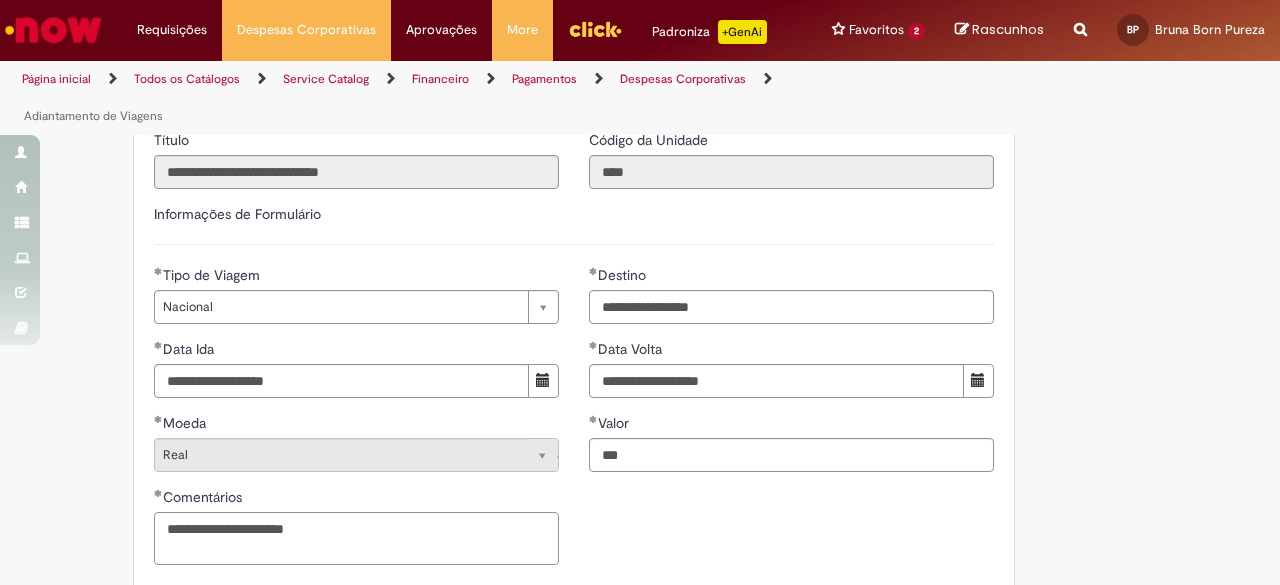 type on "**********" 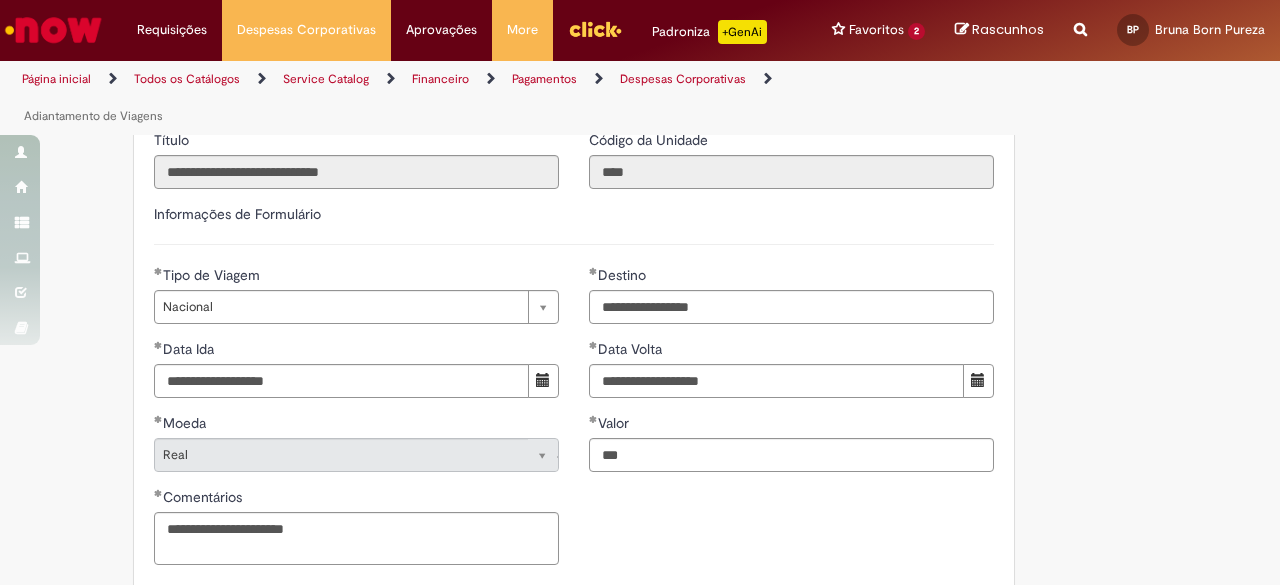 scroll, scrollTop: 1175, scrollLeft: 0, axis: vertical 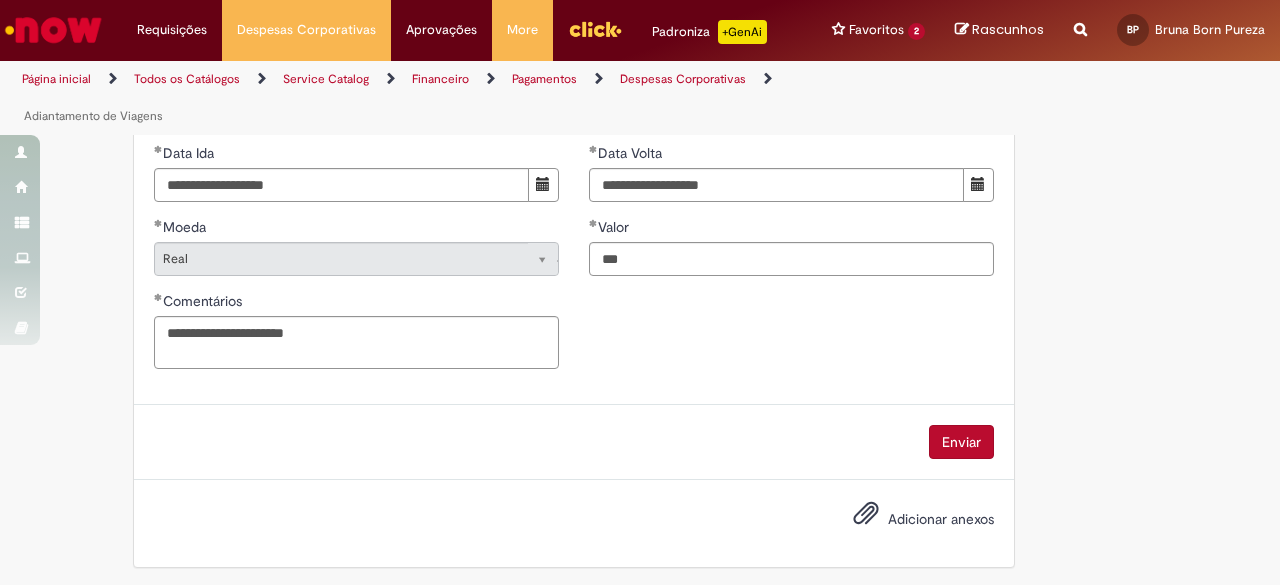 click on "Enviar" at bounding box center (961, 442) 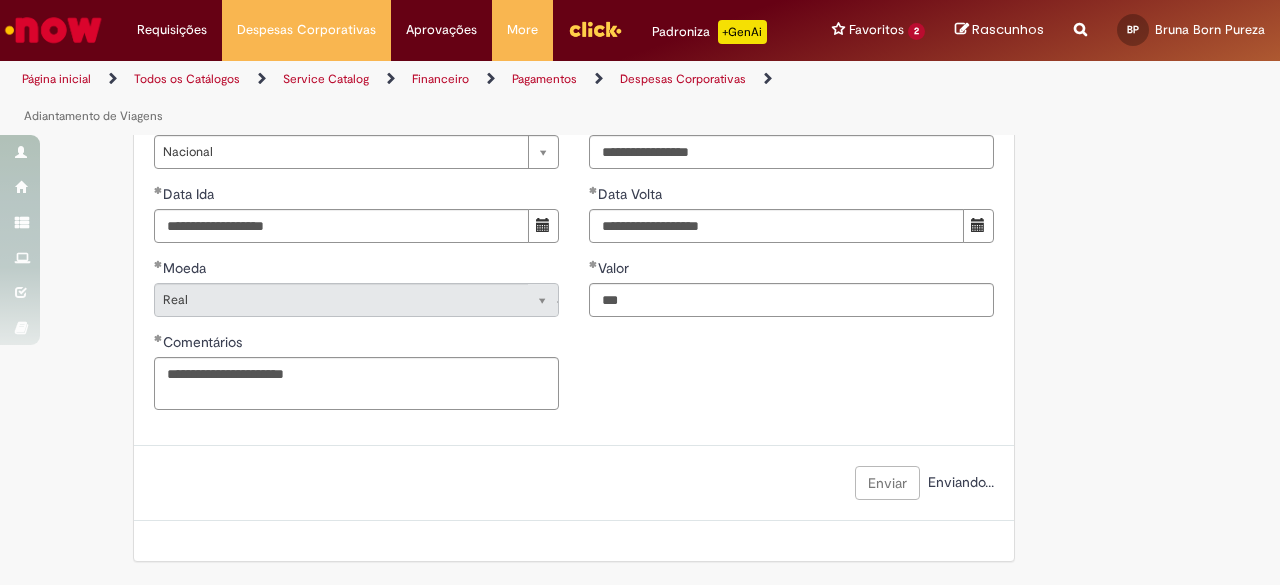 scroll, scrollTop: 1129, scrollLeft: 0, axis: vertical 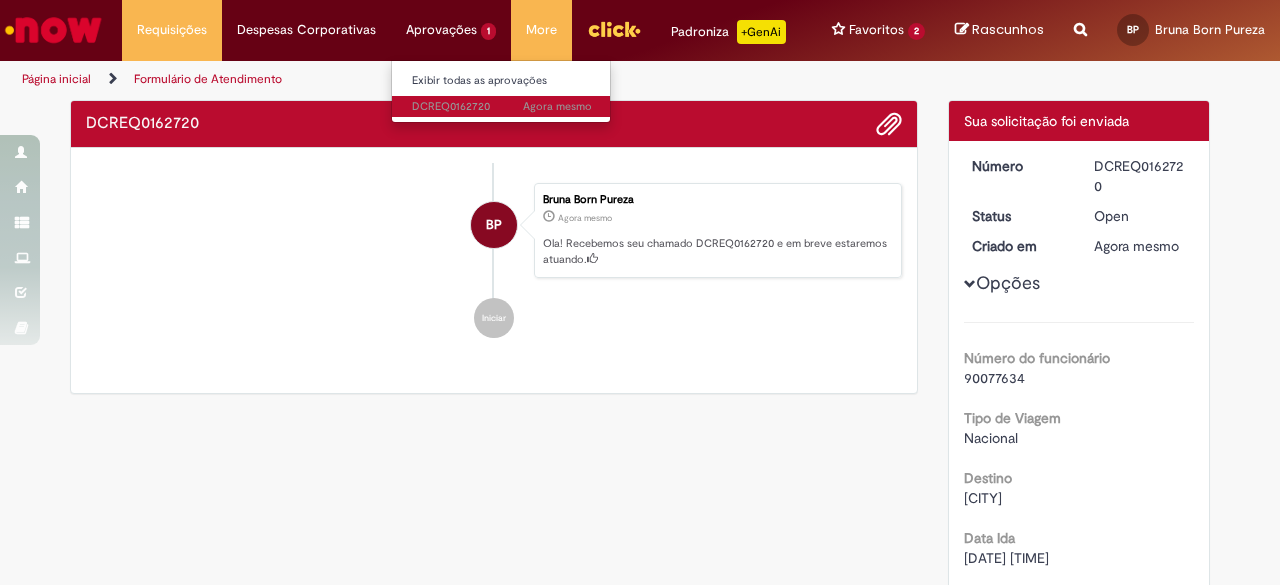 click on "Agora mesmo Agora mesmo  DCREQ0162720" at bounding box center (502, 107) 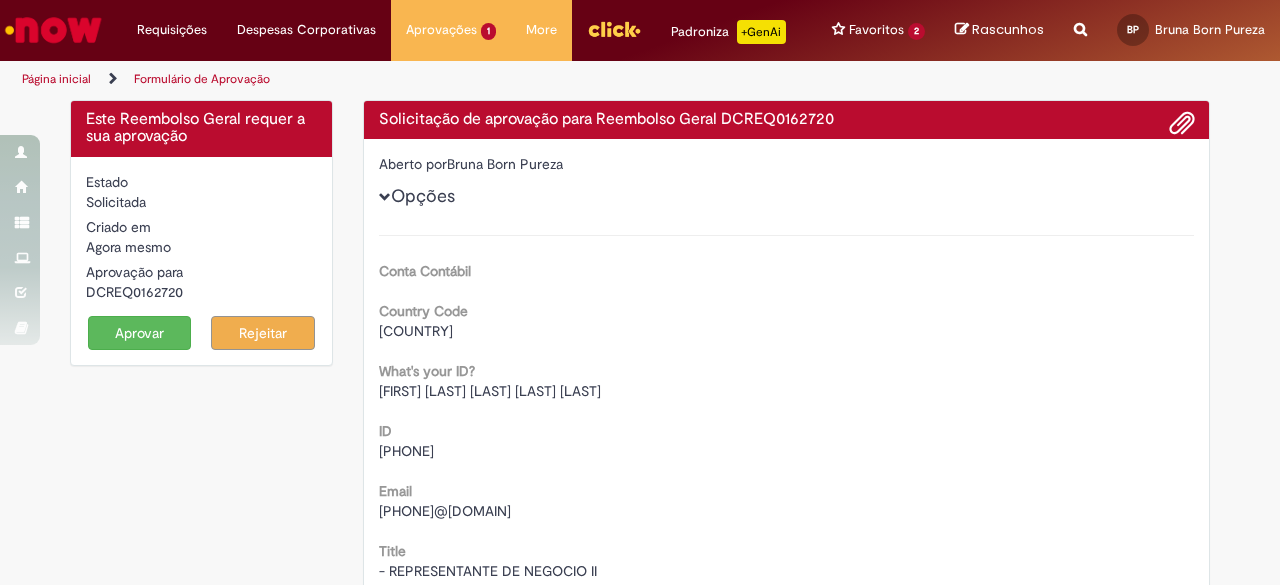 click on "Aprovar" at bounding box center (140, 333) 